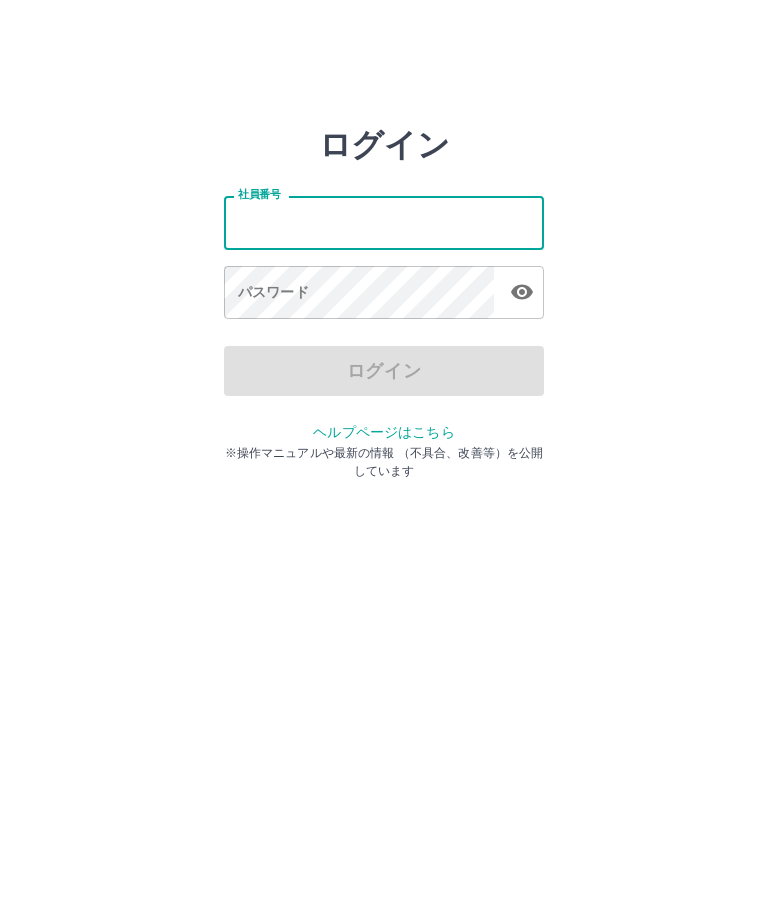 scroll, scrollTop: 0, scrollLeft: 0, axis: both 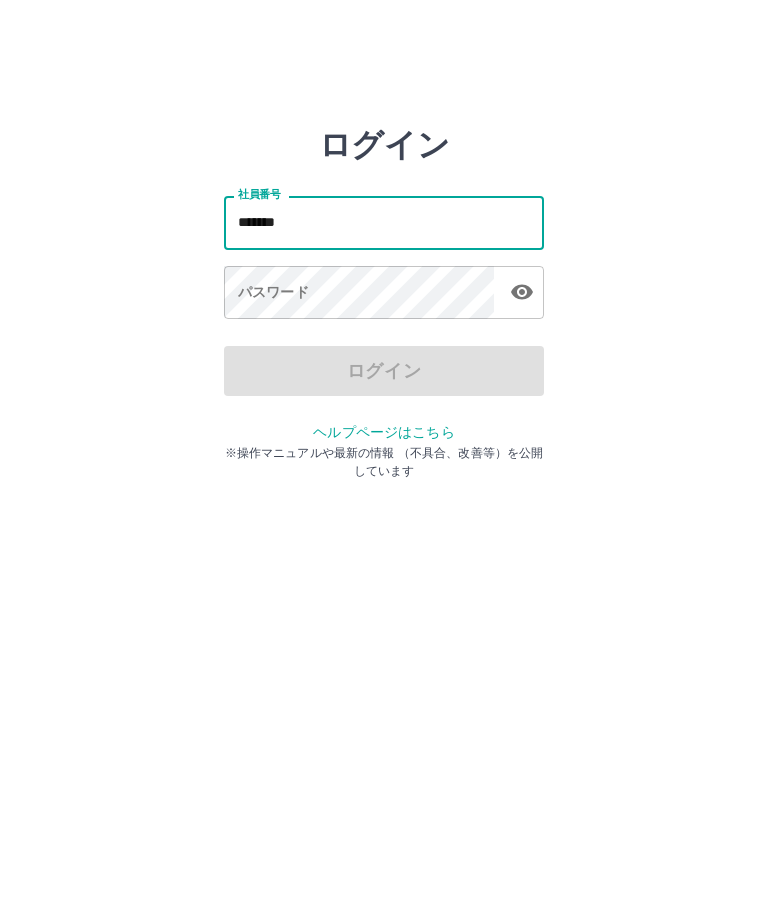 type on "*******" 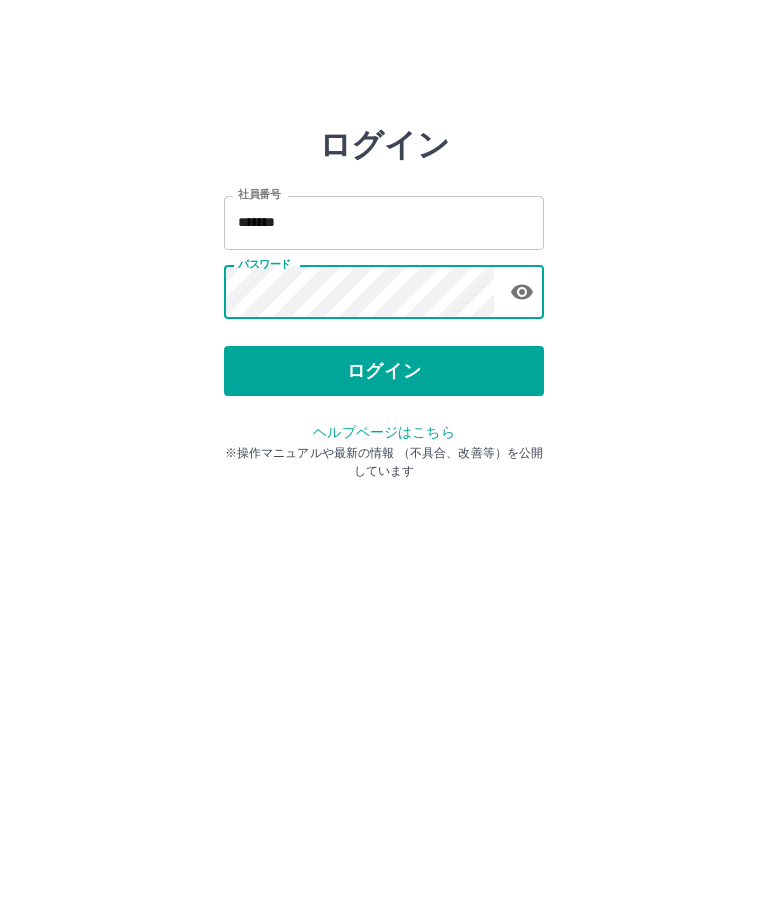 click on "ログイン" at bounding box center (384, 371) 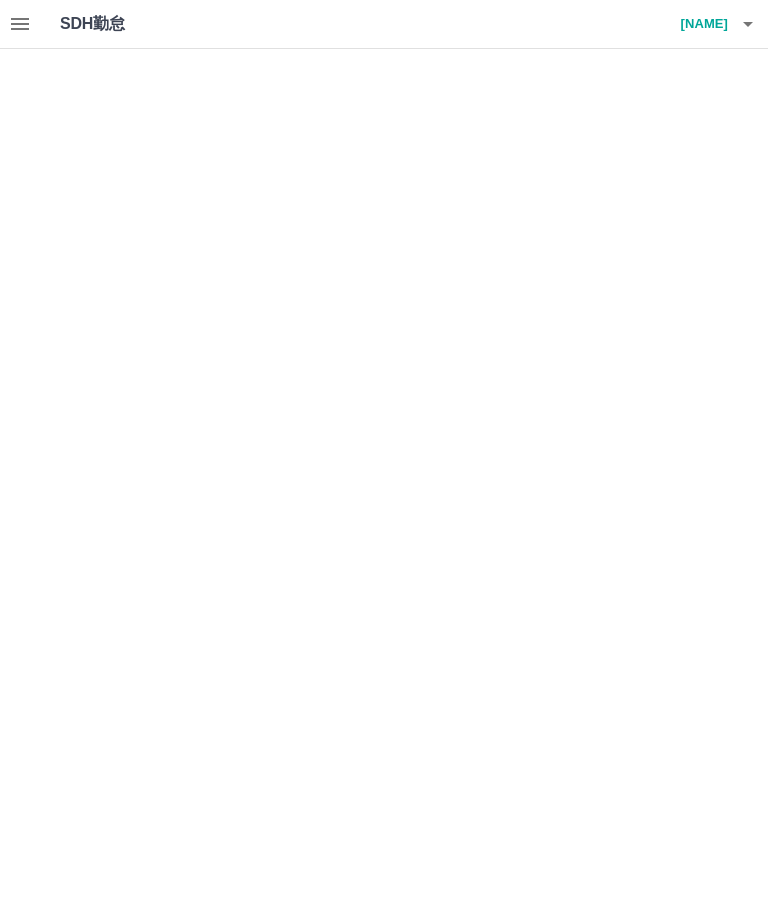 scroll, scrollTop: 0, scrollLeft: 0, axis: both 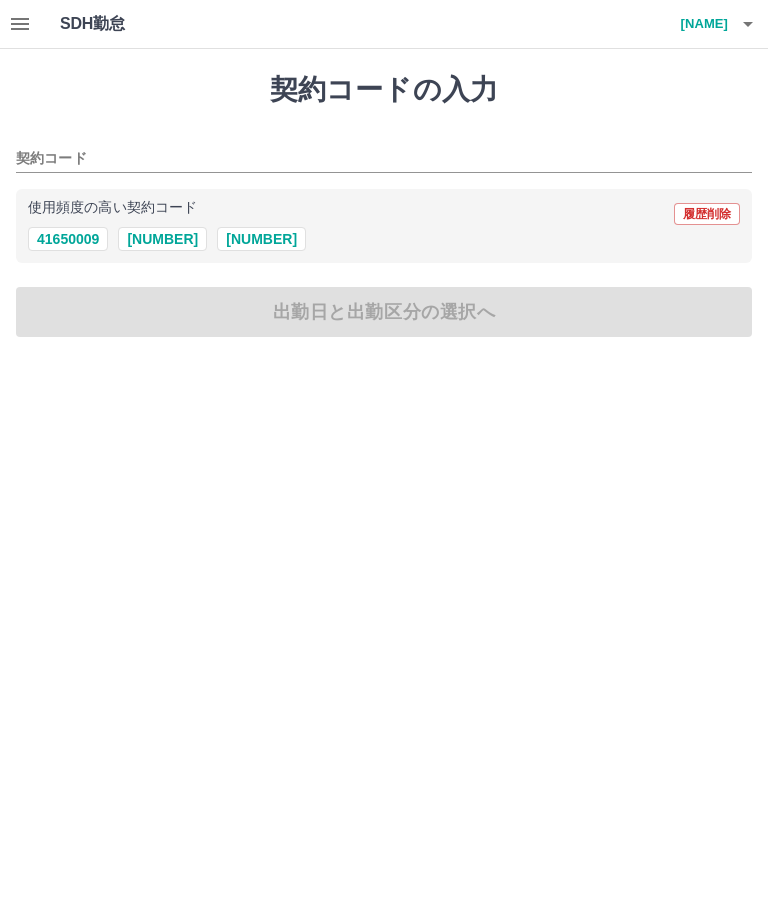click on "41650003" at bounding box center (261, 239) 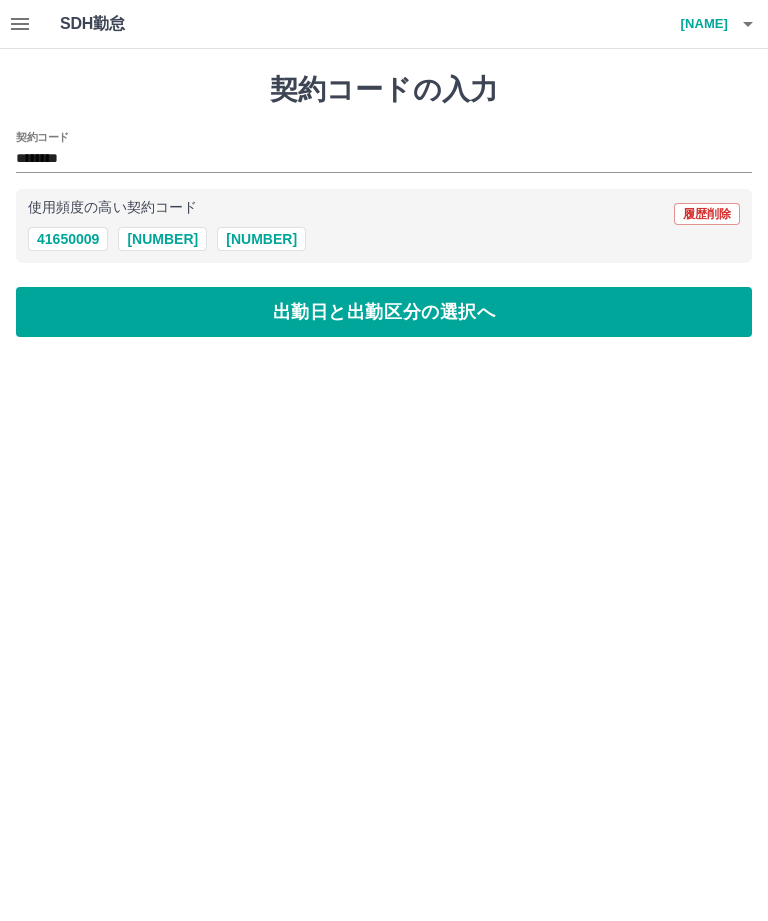type on "********" 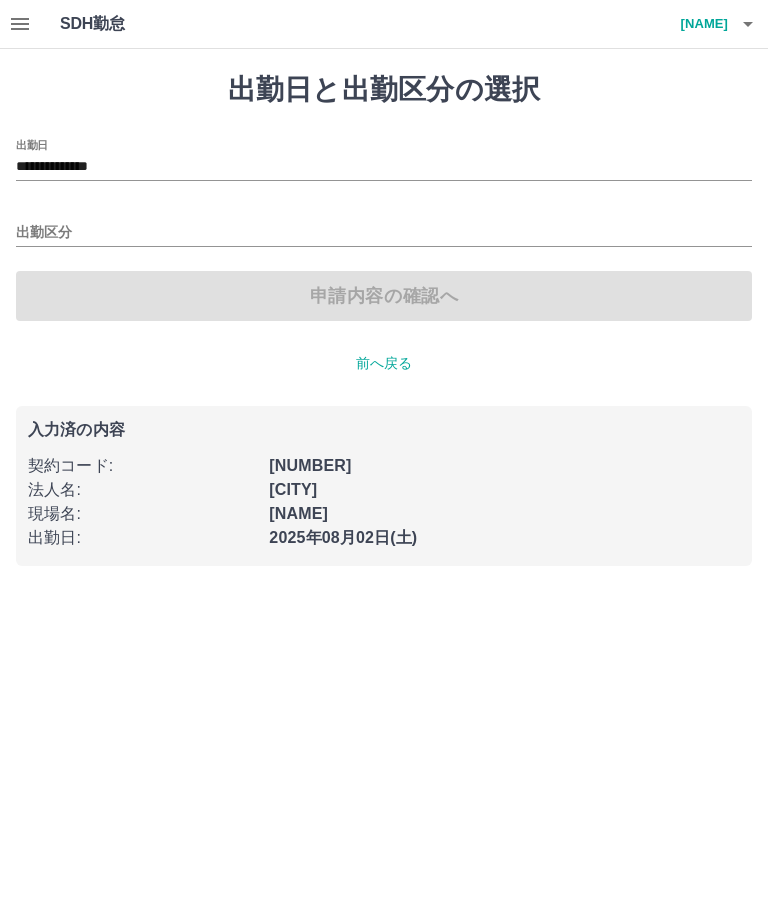 click on "**********" at bounding box center [384, 167] 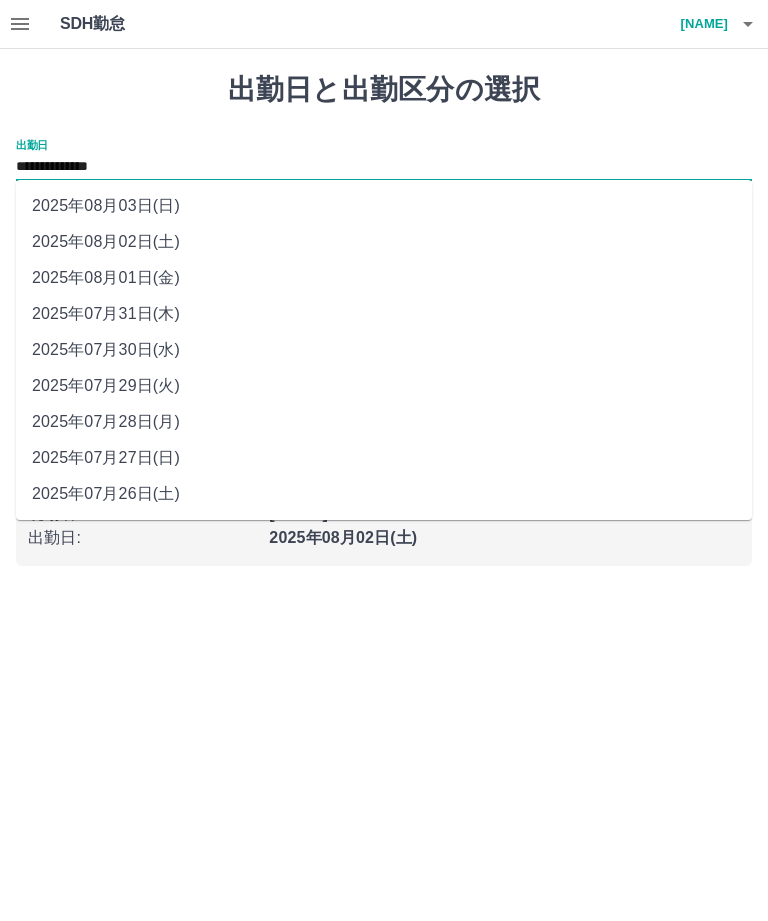 click on "2025年08月01日(金)" at bounding box center [384, 278] 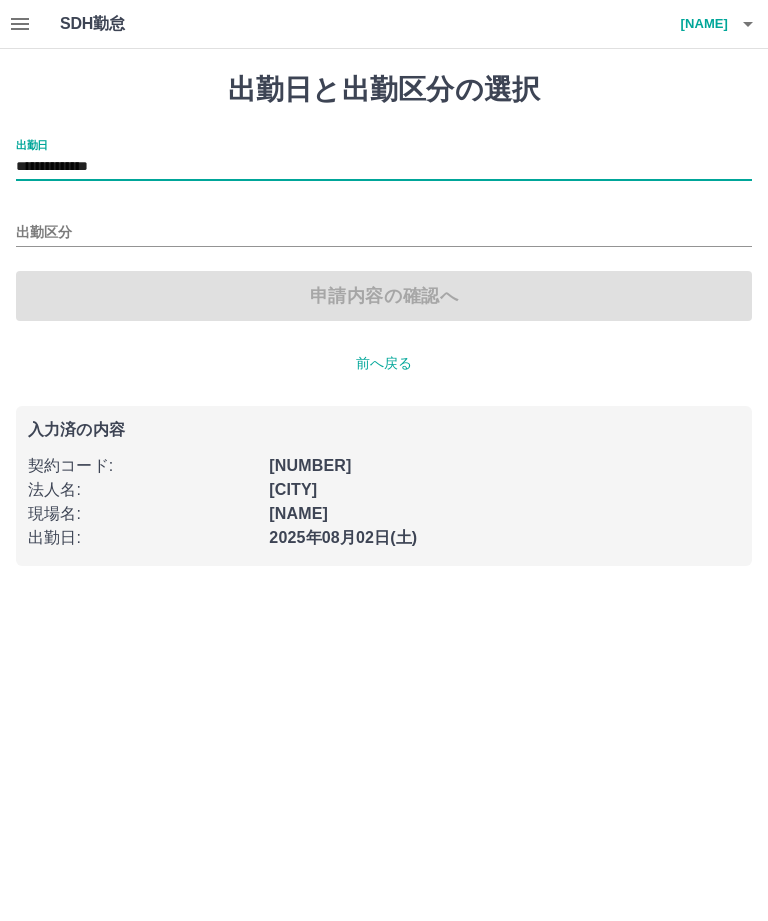 click on "出勤区分" at bounding box center (384, 226) 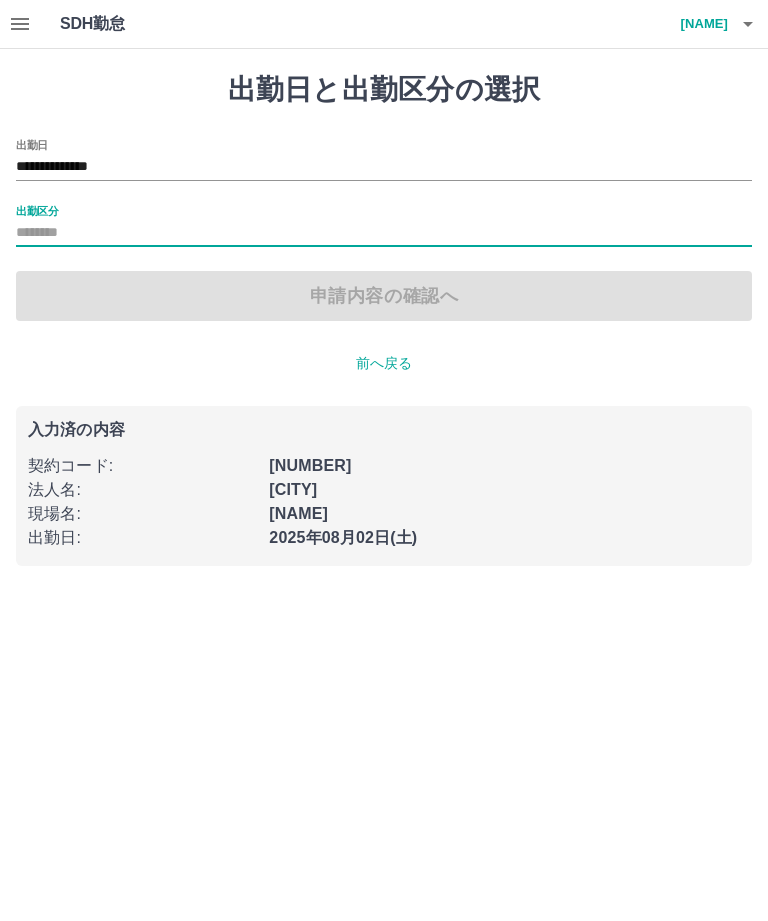 click on "出勤区分" at bounding box center (384, 233) 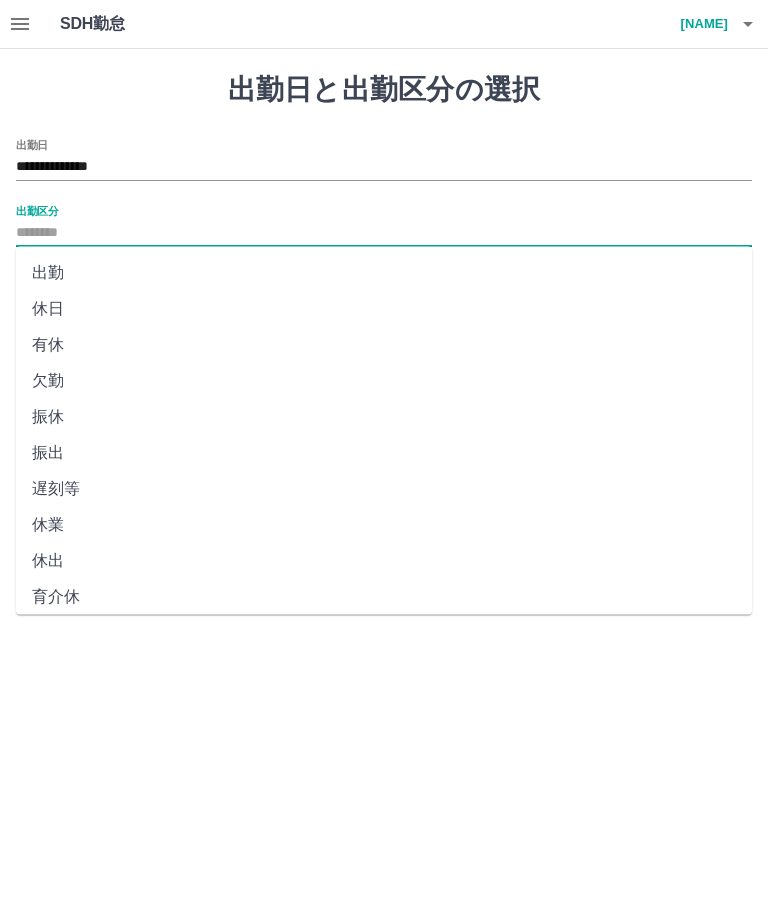 click on "出勤" at bounding box center (384, 273) 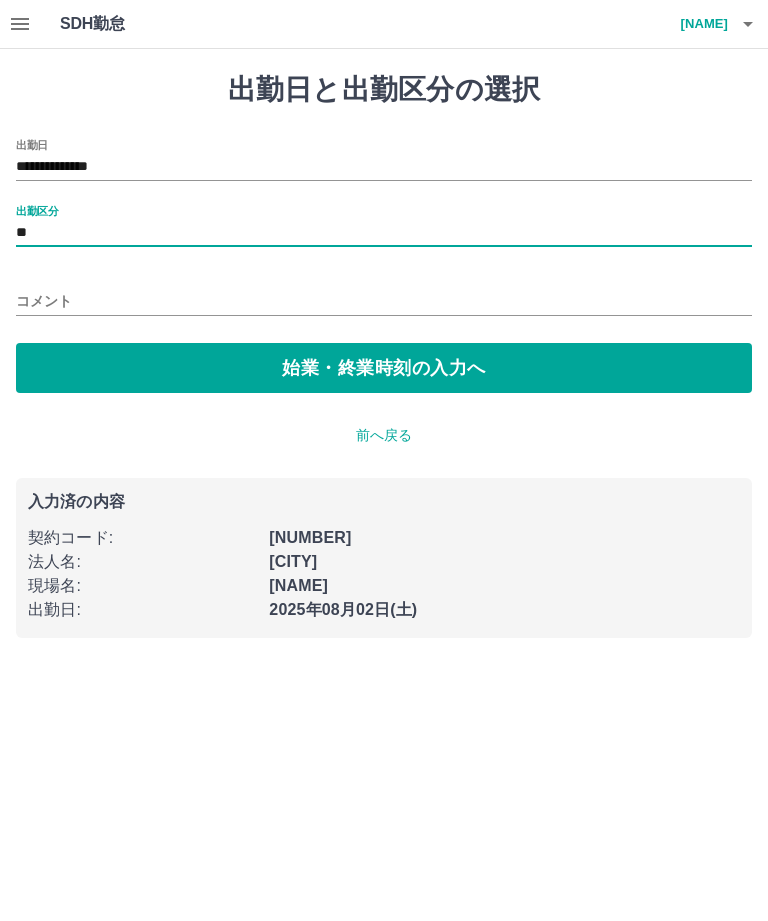 click on "始業・終業時刻の入力へ" at bounding box center [384, 368] 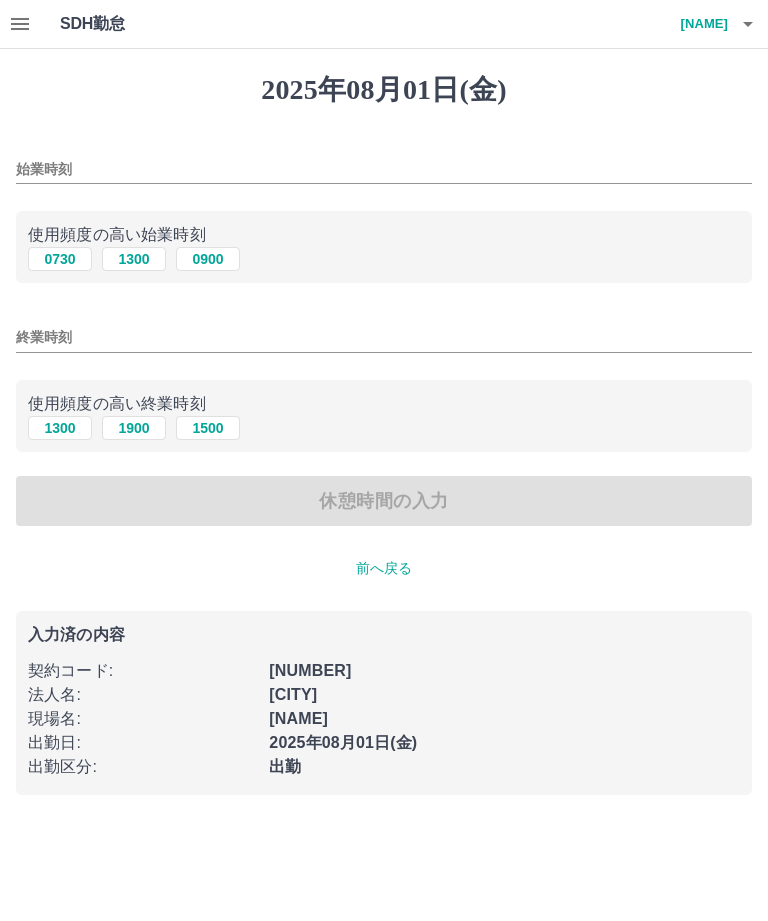 click on "SDH勤怠 野澤　サト子" at bounding box center [384, 24] 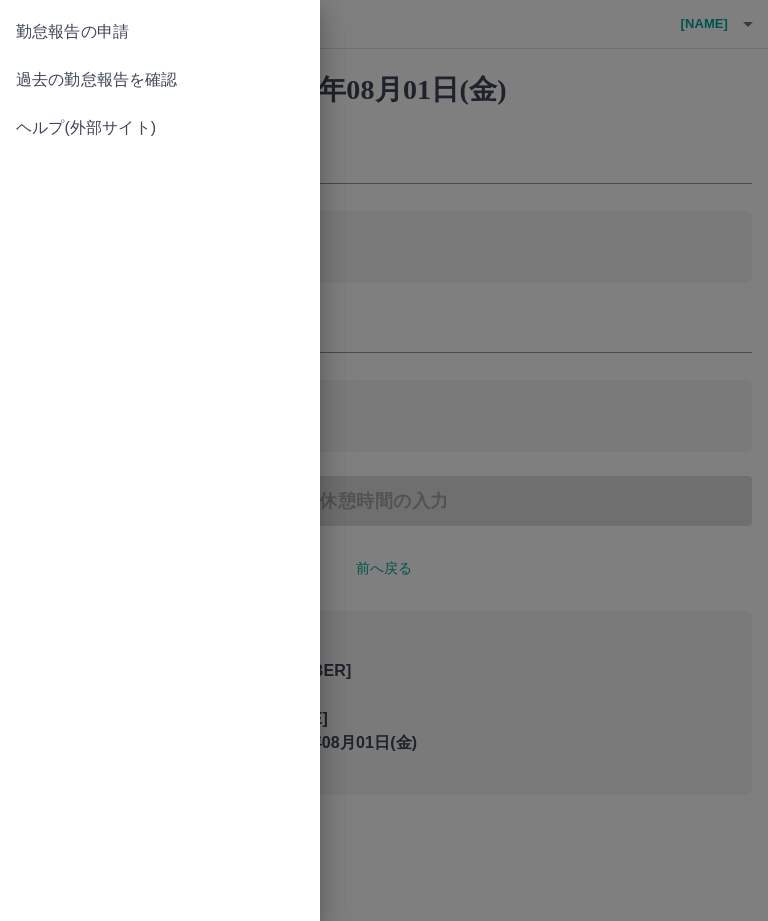click on "過去の勤怠報告を確認" at bounding box center (160, 80) 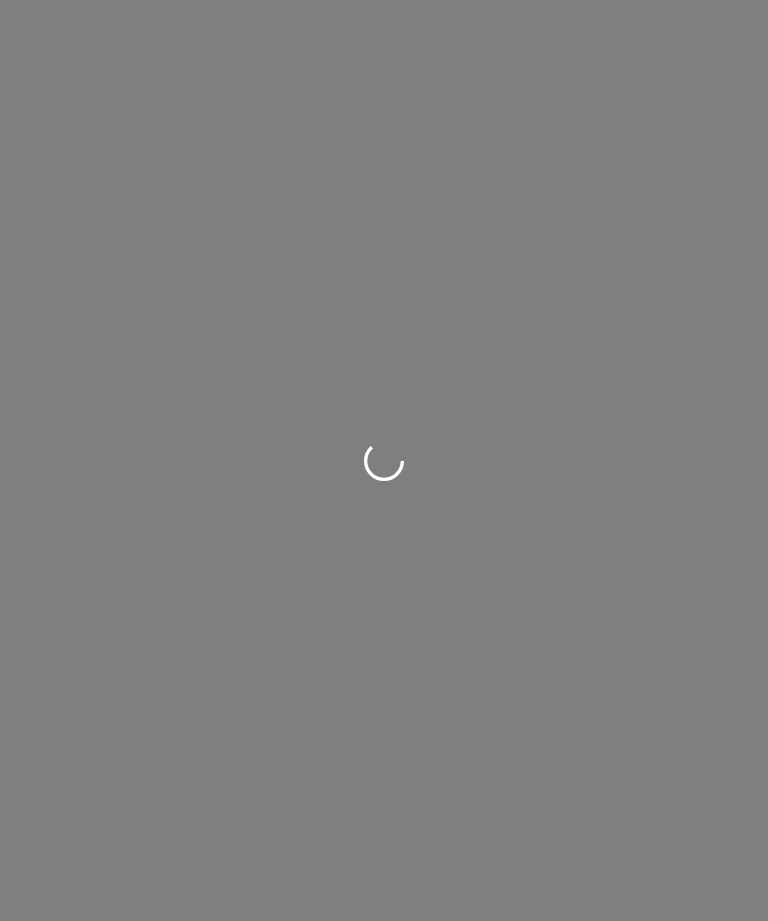 scroll, scrollTop: 0, scrollLeft: 0, axis: both 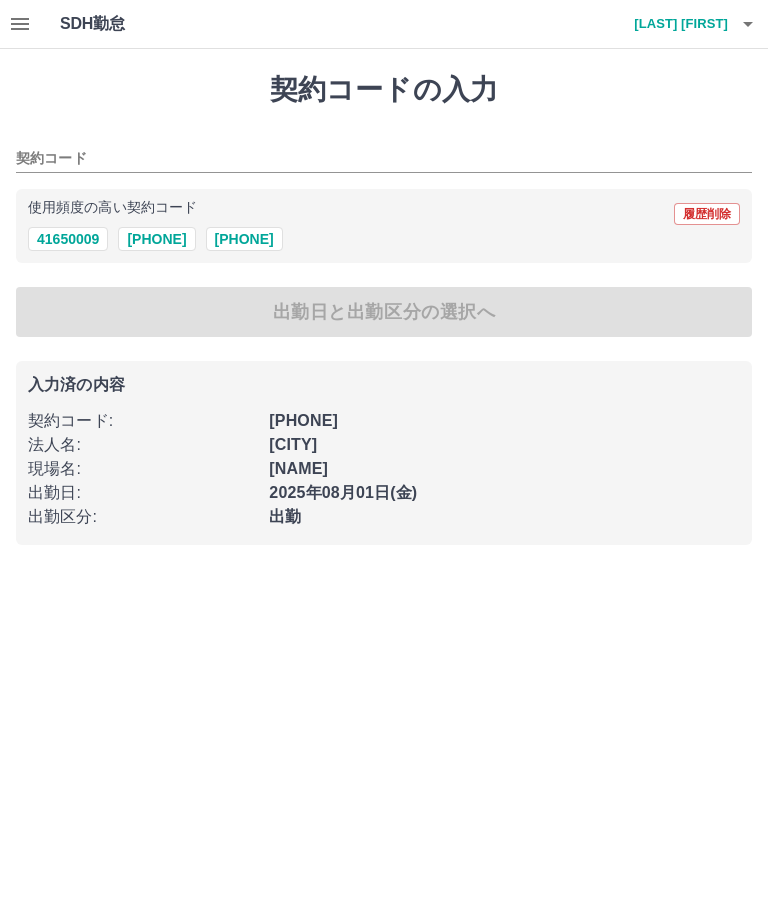 type on "********" 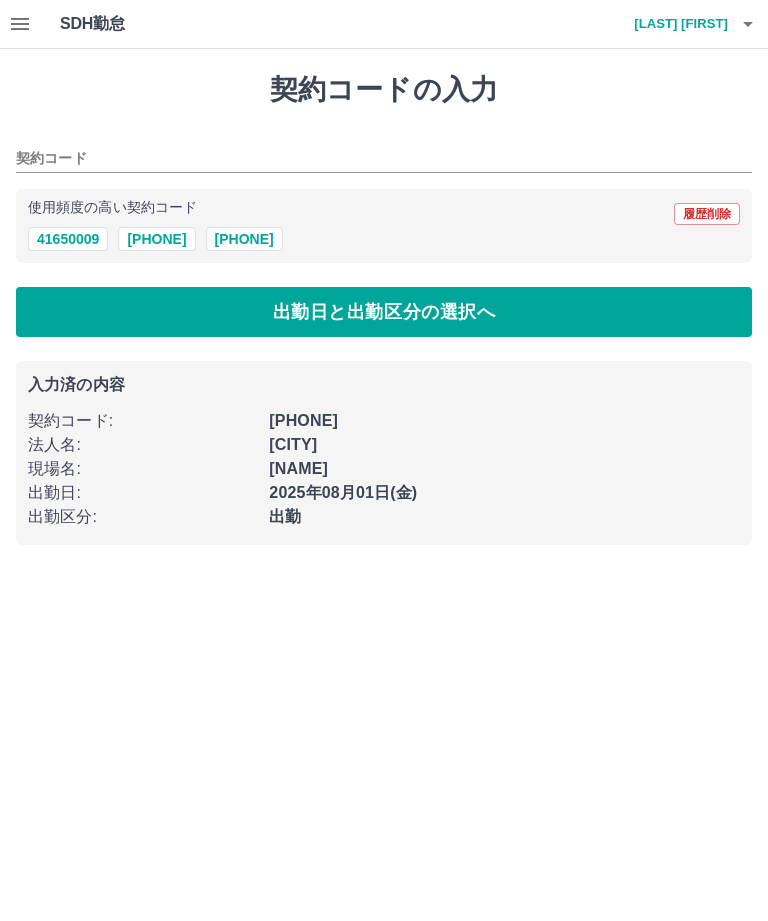 type on "********" 